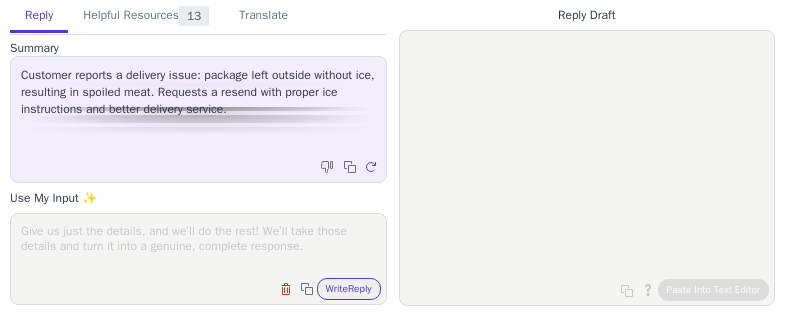 scroll, scrollTop: 0, scrollLeft: 0, axis: both 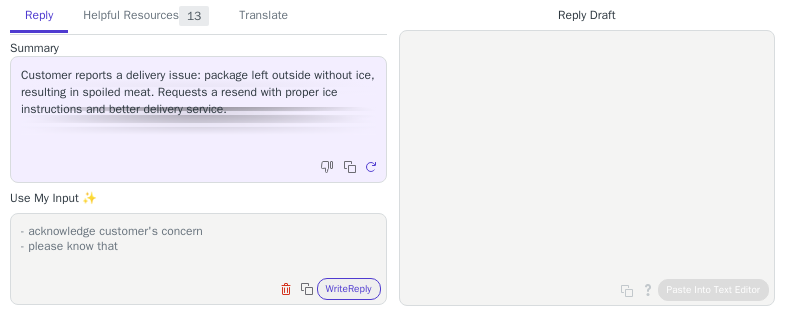 click on "- acknowledge customer's concern
- please know that" at bounding box center (198, 246) 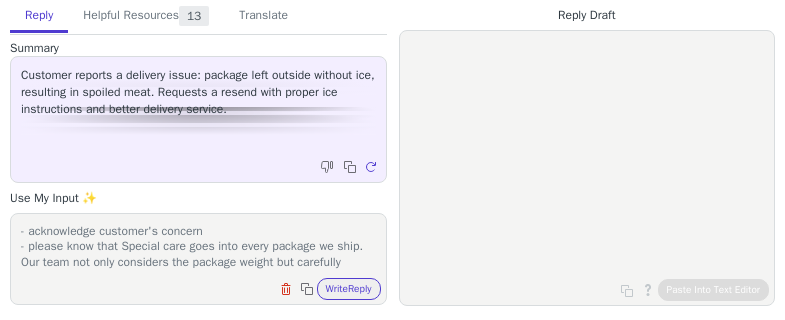 scroll, scrollTop: 48, scrollLeft: 0, axis: vertical 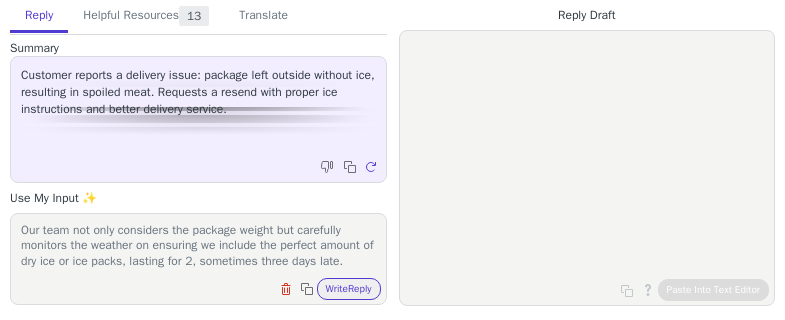 click on "- acknowledge customer's concern
- please know that Special care goes into every package we ship. Our team not only considers the package weight but carefully monitors the weather on ensuring we include the perfect amount of dry ice or ice packs, lasting for 2, sometimes three days late." at bounding box center (198, 246) 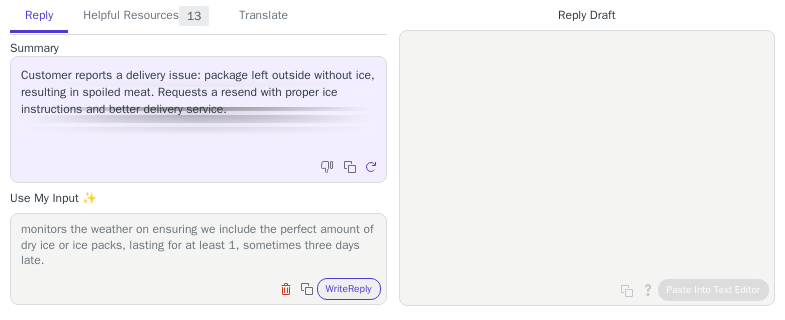 click on "- acknowledge customer's concern
- please know that Special care goes into every package we ship. Our team not only considers the package weight but carefully monitors the weather on ensuring we include the perfect amount of dry ice or ice packs, lasting for at least 1, sometimes three days late." at bounding box center (198, 246) 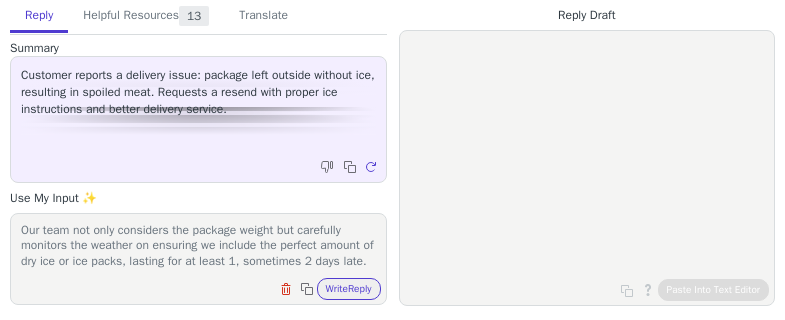 click on "- acknowledge customer's concern
- please know that Special care goes into every package we ship. Our team not only considers the package weight but carefully monitors the weather on ensuring we include the perfect amount of dry ice or ice packs, lasting for at least 1, sometimes 2 days late." at bounding box center [198, 246] 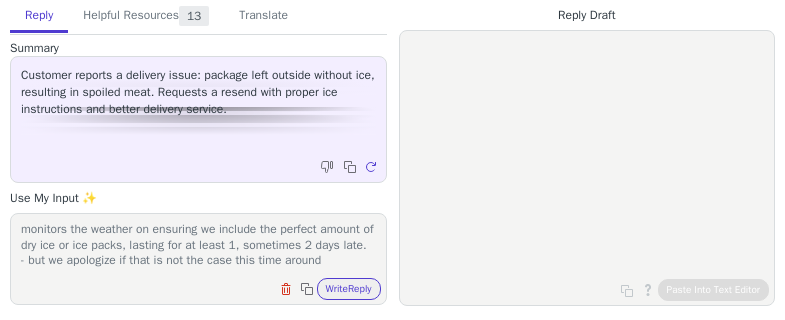 scroll, scrollTop: 78, scrollLeft: 0, axis: vertical 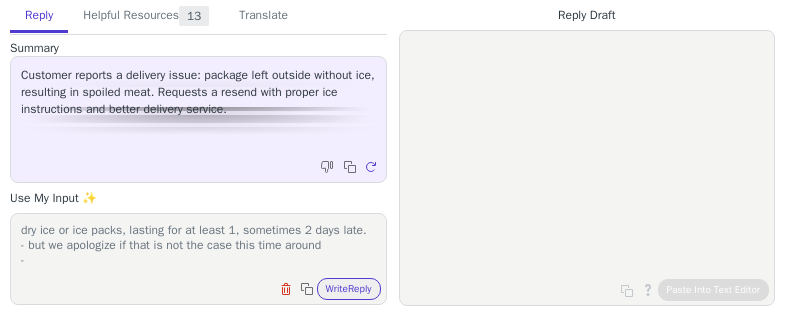 click on "- acknowledge customer's concern
- please know that Special care goes into every package we ship. Our team not only considers the package weight but carefully monitors the weather on ensuring we include the perfect amount of dry ice or ice packs, lasting for at least 1, sometimes 2 days late.
- but we apologize if that is not the case this time around
-" at bounding box center (198, 246) 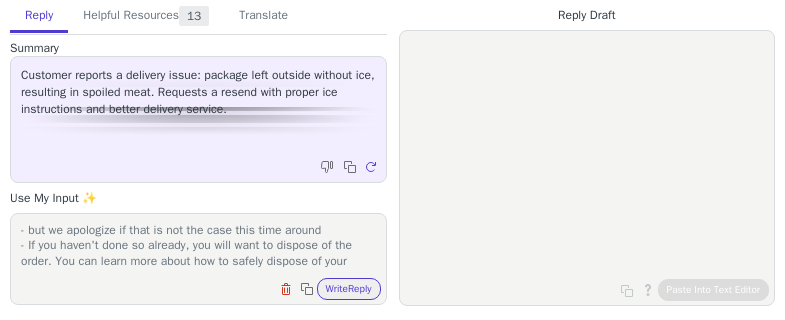scroll, scrollTop: 109, scrollLeft: 0, axis: vertical 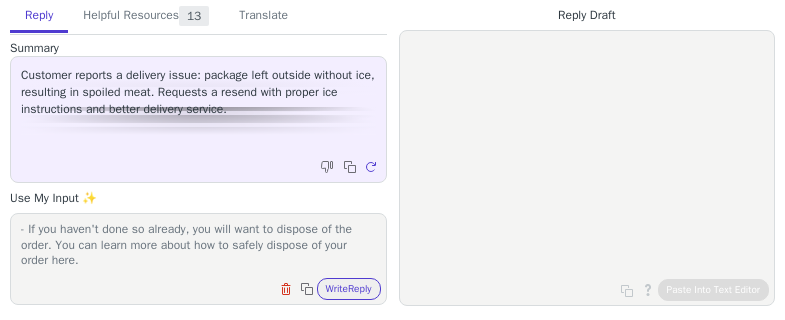 click on "- acknowledge customer's concern
- please know that Special care goes into every package we ship.  Our team not only considers the package weight but carefully monitors the weather on ensuring we include the perfect amount of dry ice or ice packs, lasting for at least 1, sometimes 2 days late.
- but we apologize if that is not the case this time around
- If you haven't done so already, you will want to dispose of the order. You can learn more about how to safely dispose of your order here." at bounding box center [198, 246] 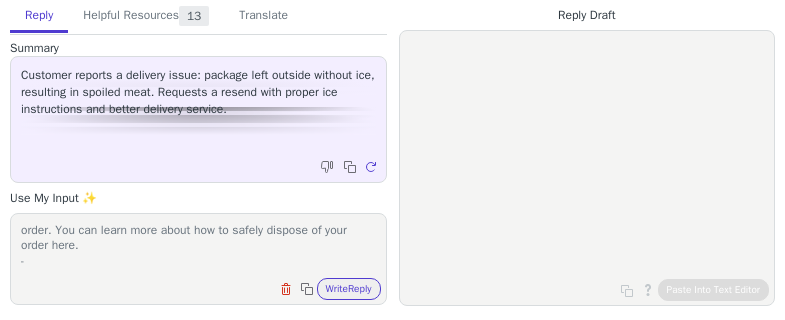 paste on "We want to send a no-cost replacement order (pending stock). Beyond a replacement, we will be filing the necessary reports." 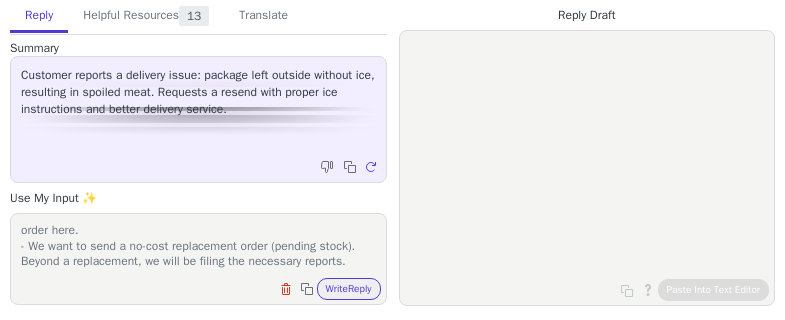 scroll, scrollTop: 140, scrollLeft: 0, axis: vertical 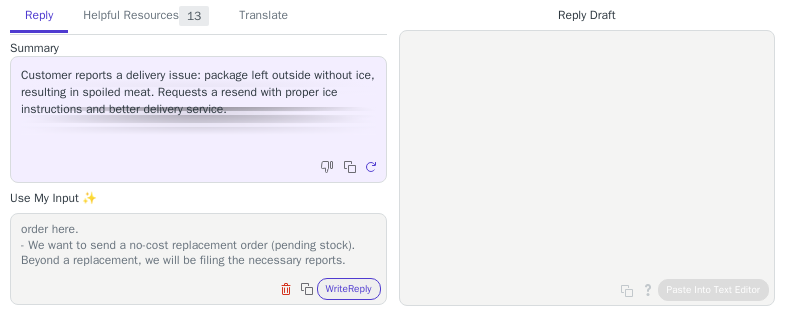 click on "Clear field Copy to clipboard Write  Reply" at bounding box center (208, 287) 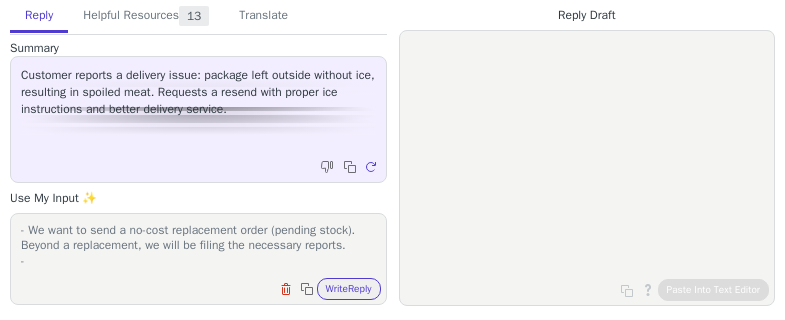 paste on "We value you as a customer and want to do everything possible to turn this experience around for the better. Please let us know if there is anything more we can do to remedy this situation." 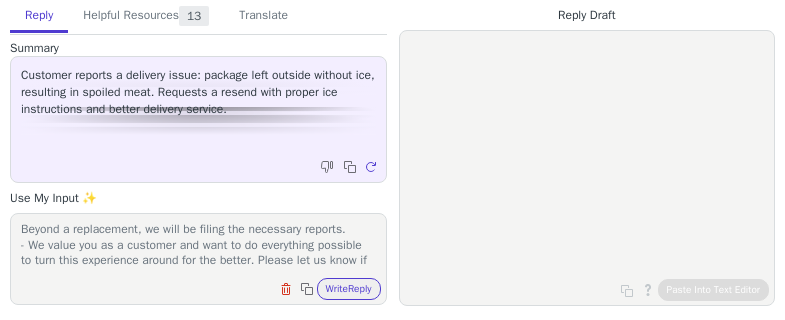 scroll, scrollTop: 201, scrollLeft: 0, axis: vertical 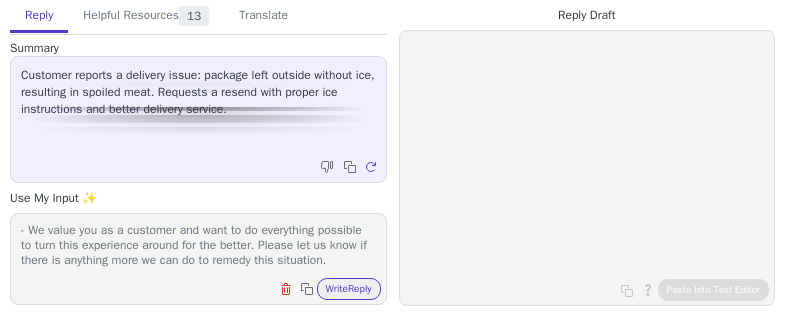 click on "- acknowledge customer's concern
- please know that Special care goes into every package we ship.  Our team not only considers the package weight but carefully monitors the weather on ensuring we include the perfect amount of dry ice or ice packs, lasting for at least 1, sometimes 2 days late.
- but we apologize if that is not the case this time around
- If you haven't done so already, you will want to dispose of the order. You can learn more about how to safely dispose of your order here.
- We want to send a no-cost replacement order (pending stock). Beyond a replacement, we will be filing the necessary reports.
- We value you as a customer and want to do everything possible to turn this experience around for the better. Please let us know if there is anything more we can do to remedy this situation." at bounding box center [198, 246] 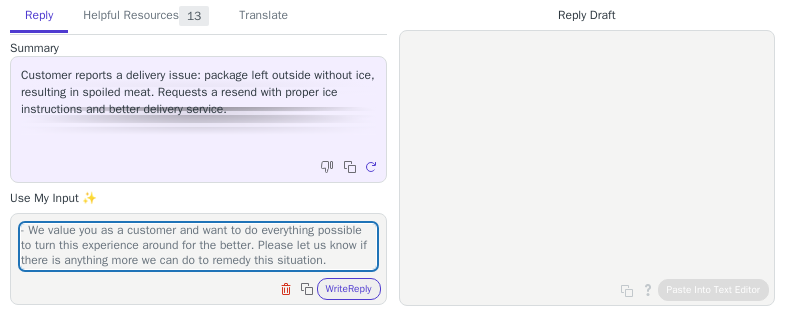 click on "Clear field Copy to clipboard Write  Reply" at bounding box center (208, 287) 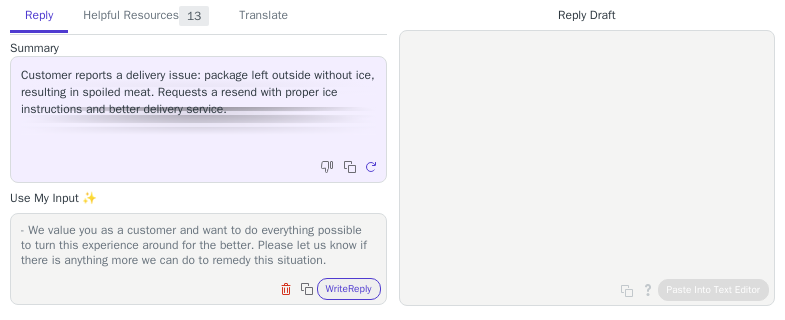 click on "- acknowledge customer's concern
- please know that Special care goes into every package we ship.  Our team not only considers the package weight but carefully monitors the weather on ensuring we include the perfect amount of dry ice or ice packs, lasting for at least 1, sometimes 2 days late.
- but we apologize if that is not the case this time around
- If you haven't done so already, you will want to dispose of the order. You can learn more about how to safely dispose of your order here.
- We want to send a no-cost replacement order (pending stock). Beyond a replacement, we will be filing the necessary reports.
- We value you as a customer and want to do everything possible to turn this experience around for the better. Please let us know if there is anything more we can do to remedy this situation." at bounding box center [198, 246] 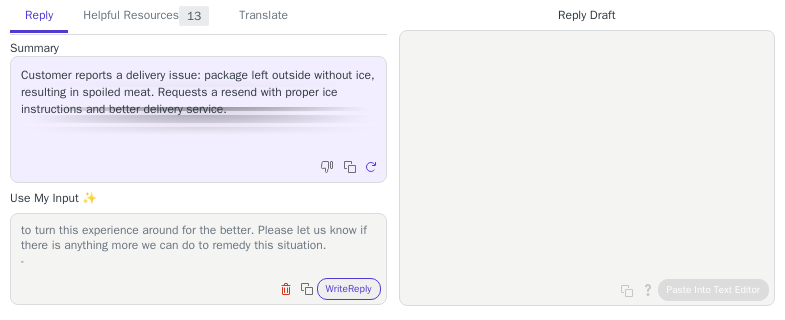 paste on "We look forward to your response." 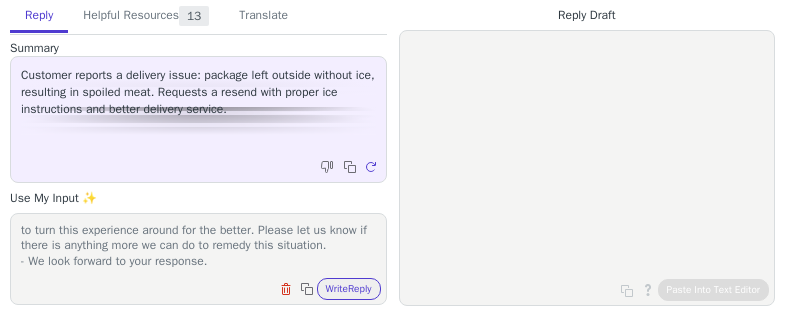 type on "- acknowledge customer's concern
- please know that Special care goes into every package we ship.  Our team not only considers the package weight but carefully monitors the weather on ensuring we include the perfect amount of dry ice or ice packs, lasting for at least 1, sometimes 2 days late.
- but we apologize if that is not the case this time around
- If you haven't done so already, you will want to dispose of the order. You can learn more about how to safely dispose of your order here.
- We want to send a no-cost replacement order (pending stock). Beyond a replacement, we will be filing the necessary reports.
- We value you as a customer and want to do everything possible to turn this experience around for the better. Please let us know if there is anything more we can do to remedy this situation.
- We look forward to your response." 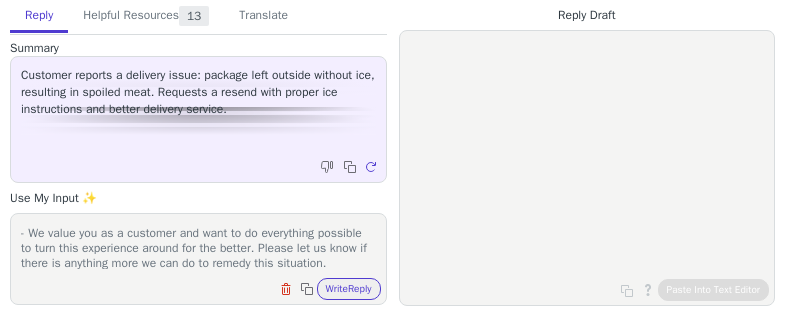 scroll, scrollTop: 217, scrollLeft: 0, axis: vertical 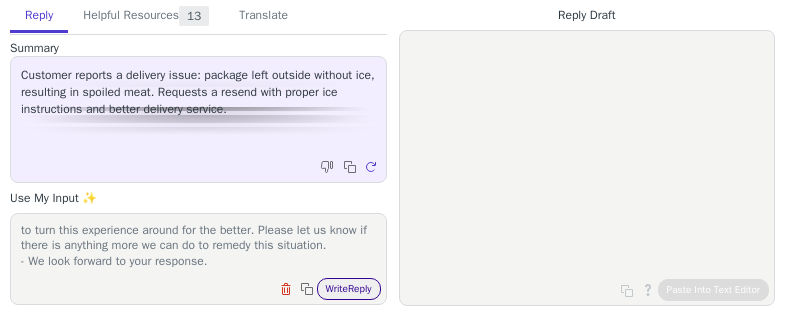 click on "Write  Reply" at bounding box center [349, 289] 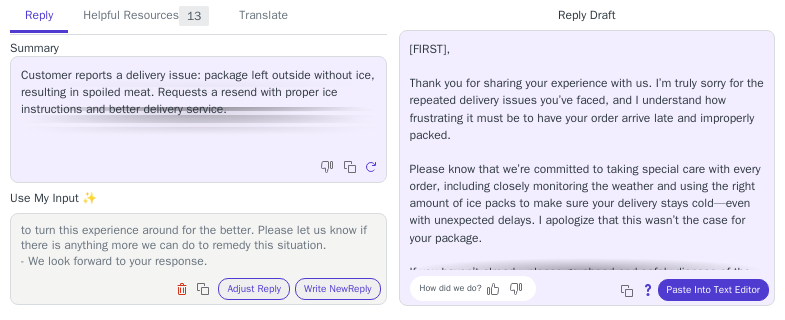 click on "[FIRST] [LAST], Thank you for sharing your experience with us. I’m truly sorry for the repeated delivery issues you’ve faced, and I understand how frustrating it must be to have your order arrive late and improperly packed. Please know that we’re committed to taking special care with every order, including closely monitoring the weather and using the right amount of ice packs to make sure your delivery stays cold—even with unexpected delays. I apologize that this wasn’t the case for your package. If you haven’t already, please go ahead and safely dispose of the affected order. You can find our disposal guidelines here. We’d like to make this right by sending you a replacement order at no cost (pending item availability), and we’ll also file a report with our shipping partners to address your feedback and prevent this from happening again. Your long-term support means a lot to us, and we want to ensure your next experience meets your expectations." at bounding box center [587, 264] 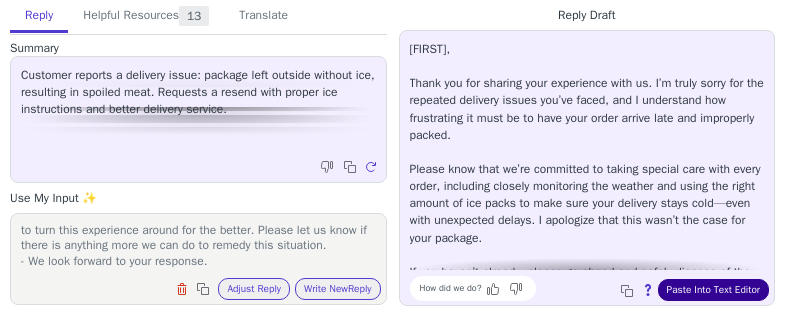 click on "Paste Into Text Editor" at bounding box center (713, 290) 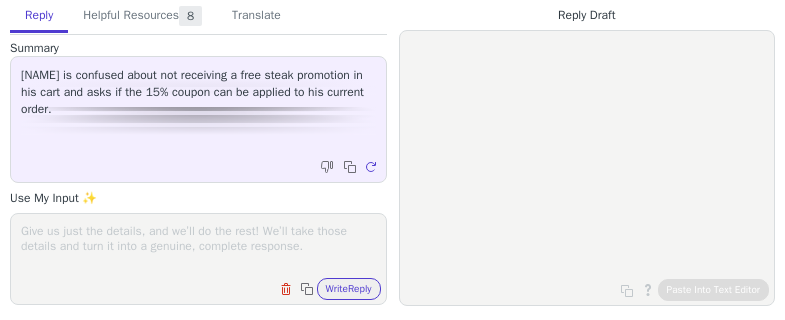 scroll, scrollTop: 0, scrollLeft: 0, axis: both 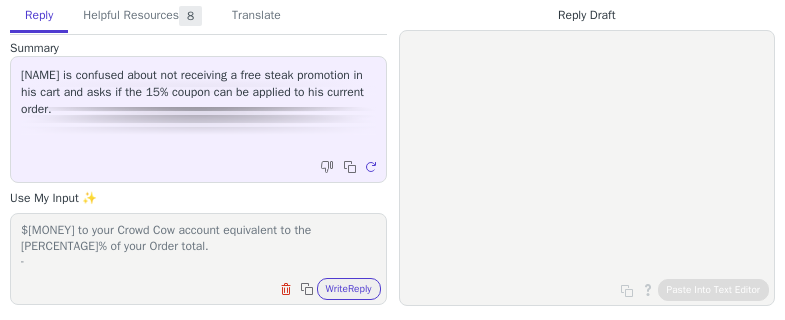 click on "- acknowledge customer's response
- Technically, promo code can only be applied before order payment is successfully processed
- since your order has already been paid the promo code can no longer be applied
- your business is valued so as a courtesy, I have added a credit of $[MONEY] to your Crowd Cow account equivalent to the [PERCENTAGE]% of your Order total.
-" at bounding box center [198, 246] 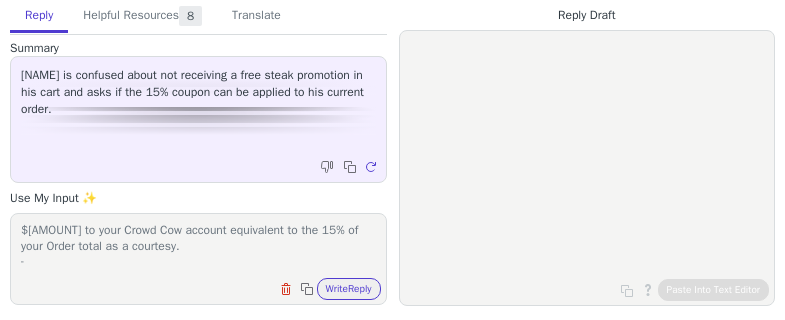 click on "- acknowledge customer's response
- Technically, promo code can only be applied before order payment is successfully processed
- since your order has already been paid the promo code can no longer be applied
- your business is valued so as a courtesy, I have added a credit of $[AMOUNT] to your Crowd Cow account equivalent to the 15% of your Order total as a courtesy.
-" at bounding box center [198, 246] 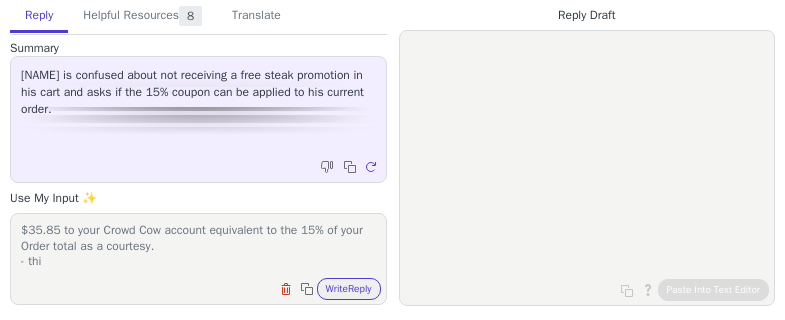 click on "- acknowledge customer's response
- Technically, promo code can only be applied before order payment is successfully processed
- since your order has already been paid the promo code can no longer be applied
- your business is valued so as a courtesy, I have added a credit of $35.85 to your Crowd Cow account equivalent to the 15% of your Order total as a courtesy.
- thi" at bounding box center (198, 246) 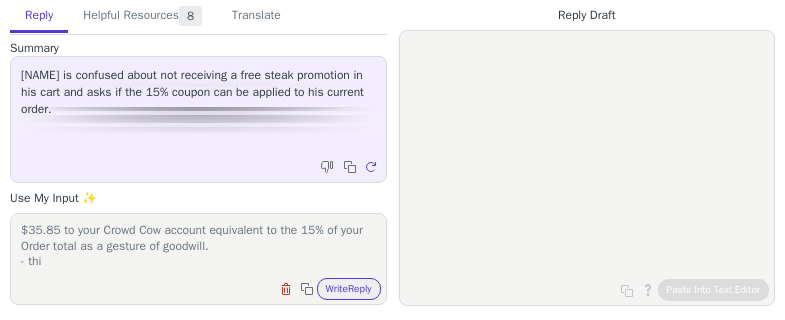 click on "- acknowledge customer's response
- Technically, promo code can only be applied before order payment is successfully processed
- since your order has already been paid the promo code can no longer be applied
- your business is valued so as a courtesy, I have added a credit of $35.85 to your Crowd Cow account equivalent to the 15% of your Order total as a gesture of goodwill.
- thi" at bounding box center [198, 246] 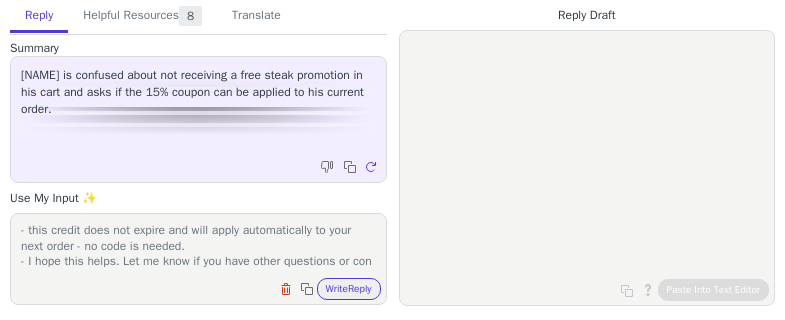 scroll, scrollTop: 140, scrollLeft: 0, axis: vertical 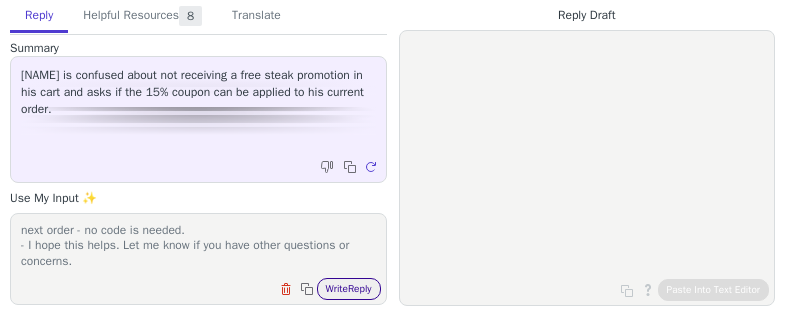 type on "- acknowledge customer's response
- Technically, promo code can only be applied before order payment is successfully processed
- since your order has already been paid the promo code can no longer be applied
- your business is valued so as a courtesy, I have added a credit of $[AMOUNT] to your Crowd Cow account equivalent to the 15% of your Order total as a gesture of goodwill.
- this credit does not expire and will apply automatically to your next order - no code is needed.
- I hope this helps. Let me know if you have other questions or concerns." 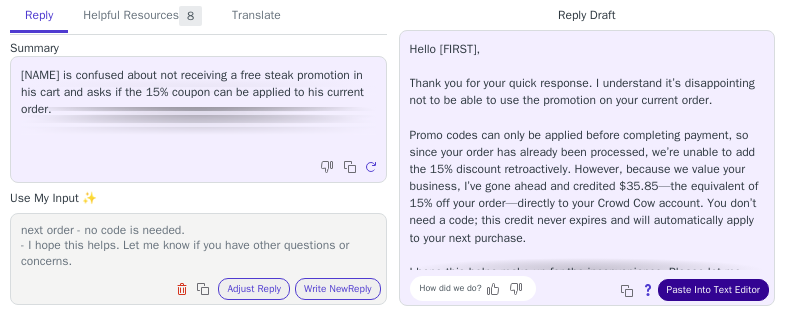 click on "Paste Into Text Editor" at bounding box center (713, 290) 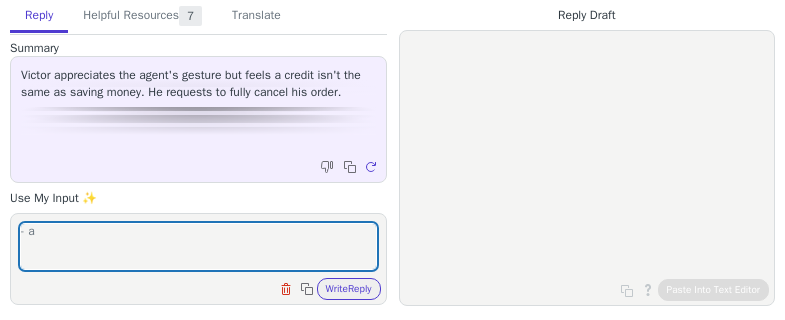 scroll, scrollTop: 0, scrollLeft: 0, axis: both 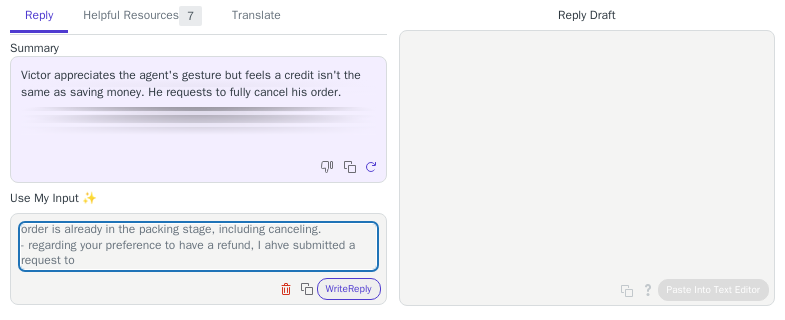 click on "- acknowledge customer's response
- I completely understand your concern and request
- please be advised that no further changes are possible once the order is already in the packing stage, including canceling.
- regarding your preference to have a refund, I ahve submitted a request to" at bounding box center [198, 246] 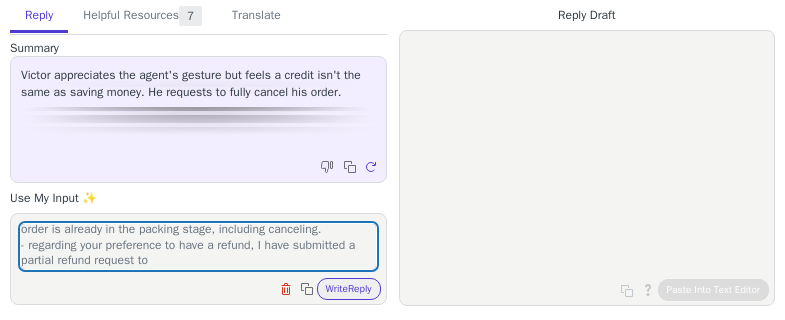click on "- acknowledge customer's response
- I completely understand your concern and request
- please be advised that no further changes are possible once the order is already in the packing stage, including canceling.
- regarding your preference to have a refund, I have submitted a partial refund request to" at bounding box center (198, 246) 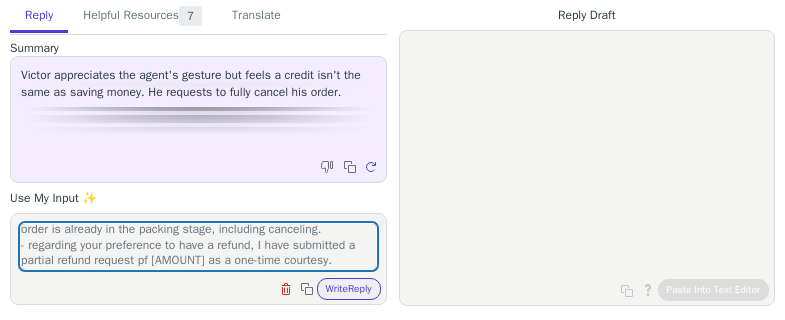 scroll, scrollTop: 63, scrollLeft: 0, axis: vertical 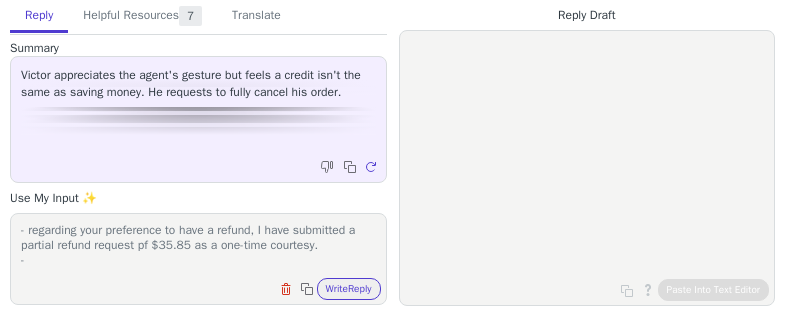 click on "- acknowledge customer's response
- I completely understand your concern and request
- please be advised that no further changes are possible once the order is already in the packing stage, including canceling.
- regarding your preference to have a refund, I have submitted a partial refund request pf $35.85 as a one-time courtesy.
-" at bounding box center [198, 246] 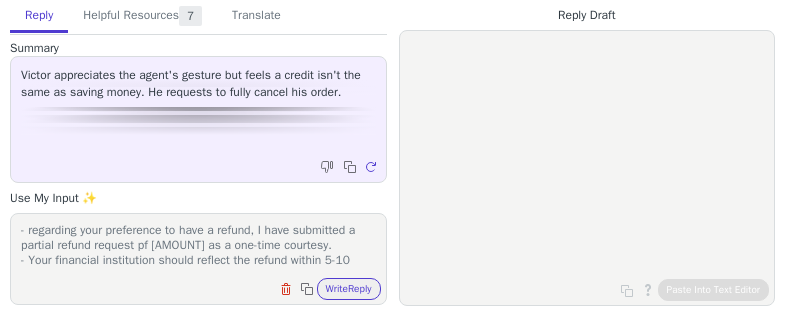 scroll, scrollTop: 78, scrollLeft: 0, axis: vertical 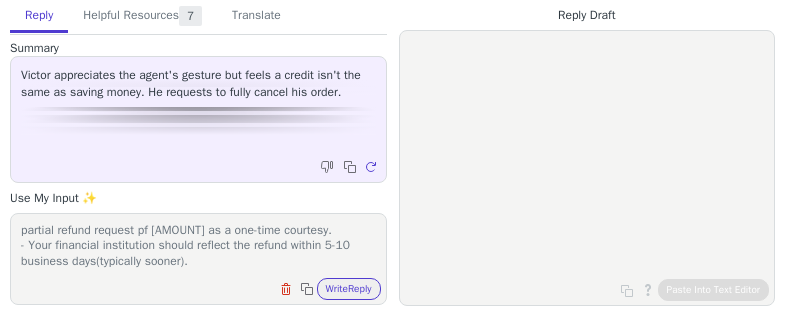 click on "- acknowledge customer's response
- I completely understand your concern and request
- please be advised that no further changes are possible once the order is already in the packing stage, including canceling.
- regarding your preference to have a refund, I have submitted a partial refund request pf [AMOUNT] as a one-time courtesy.
- Your financial institution should reflect the refund within 5-10 business days(typically sooner)." at bounding box center (198, 246) 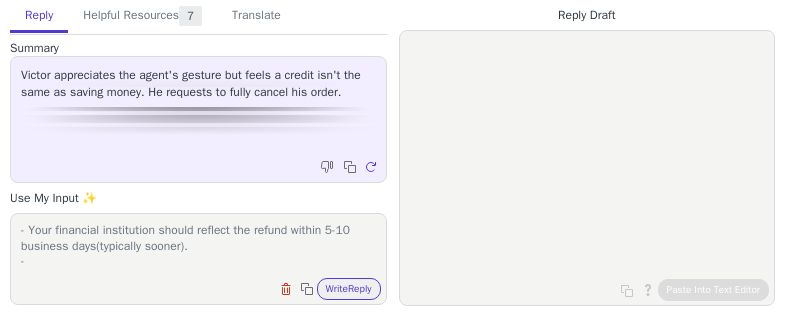 paste on "I hope this has fully resolved your concern. We hope for the best, but we are here if you hold additional concerns. We'll gladly help however possible." 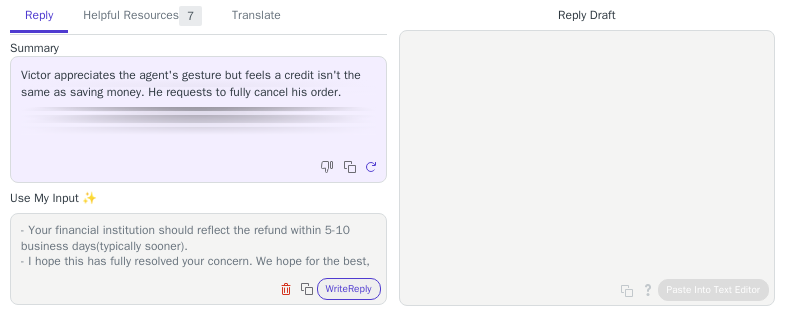 scroll, scrollTop: 124, scrollLeft: 0, axis: vertical 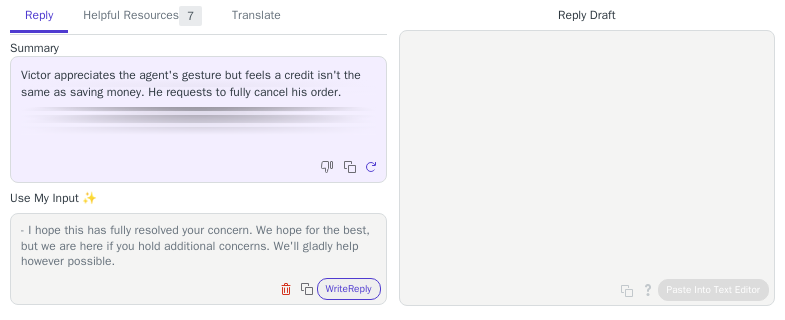 type on "- acknowledge customer's response
- I completely understand your concern and request
- please be advised that no further changes are possible once the order is already in the packing stage, including canceling.
- regarding your preference to have a refund, I have submitted a partial refund request pf $35.85 as a one-time courtesy.
- Your financial institution should reflect the refund within 5-10 business days(typically sooner).
- I hope this has fully resolved your concern. We hope for the best, but we are here if you hold additional concerns. We'll gladly help however possible." 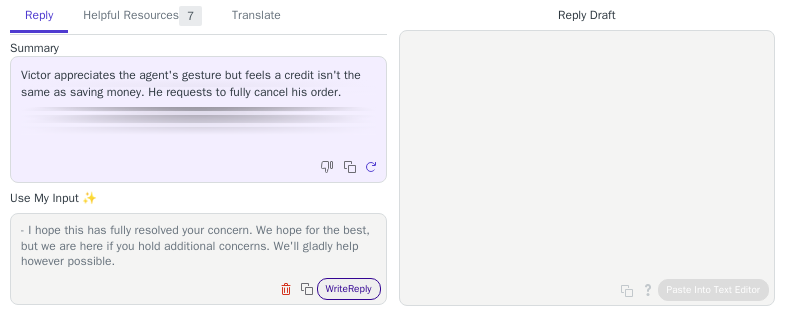 click on "Write  Reply" at bounding box center [349, 289] 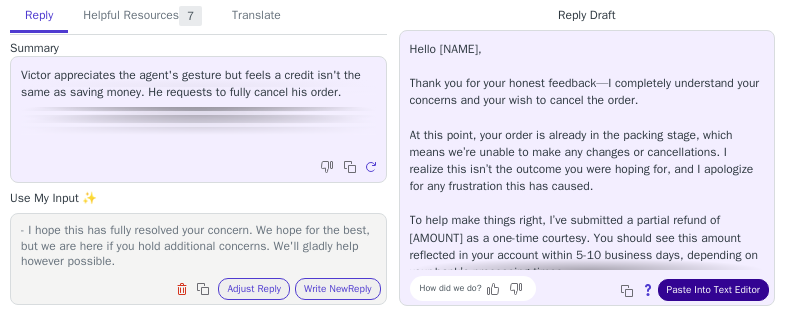 click on "Paste Into Text Editor" at bounding box center (713, 290) 